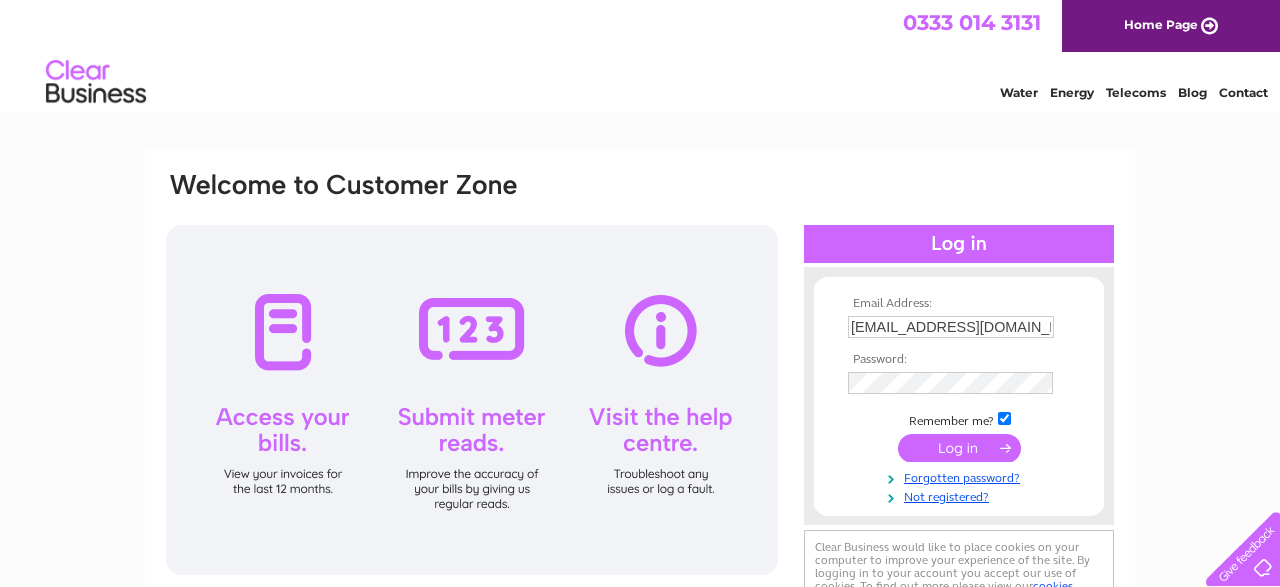 scroll, scrollTop: 0, scrollLeft: 0, axis: both 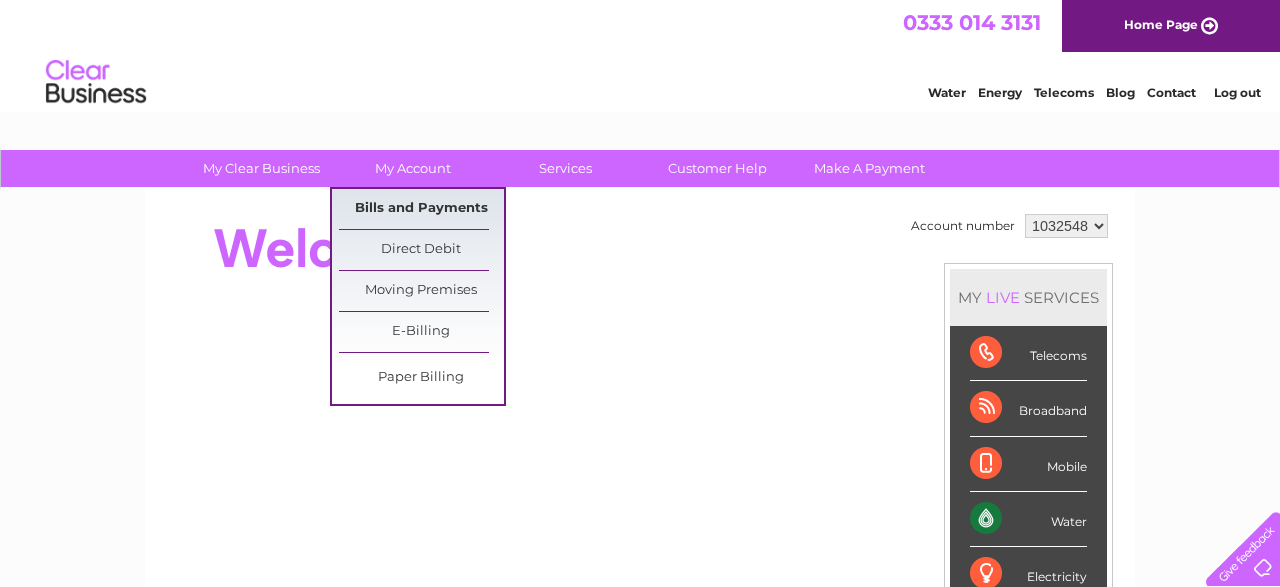 click on "Bills and Payments" at bounding box center (421, 209) 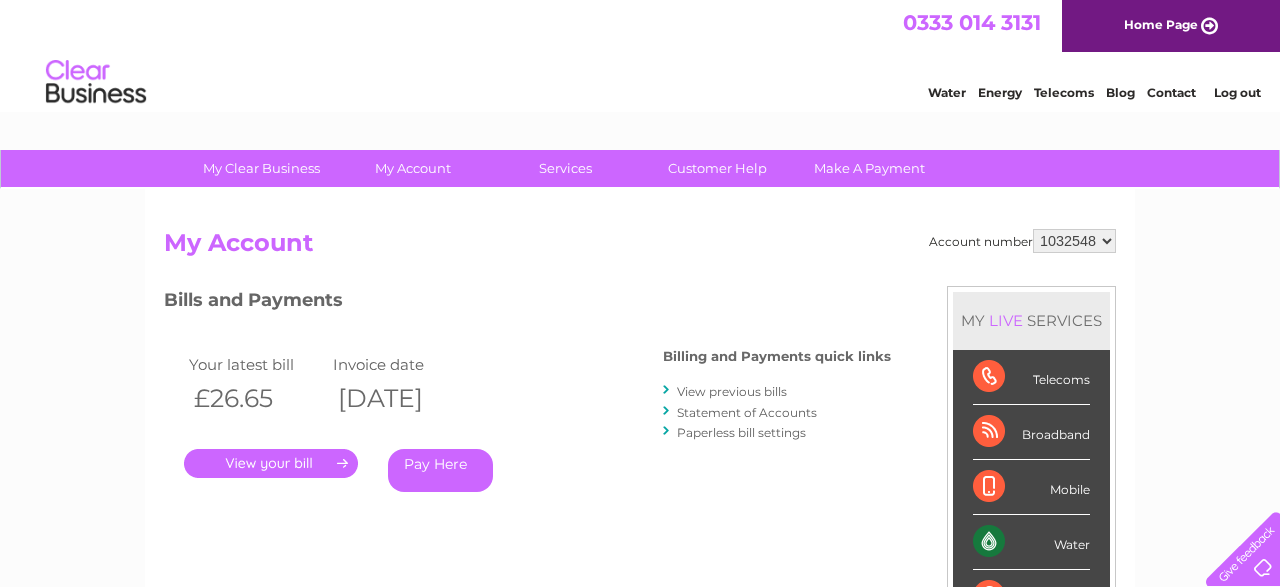 scroll, scrollTop: 0, scrollLeft: 0, axis: both 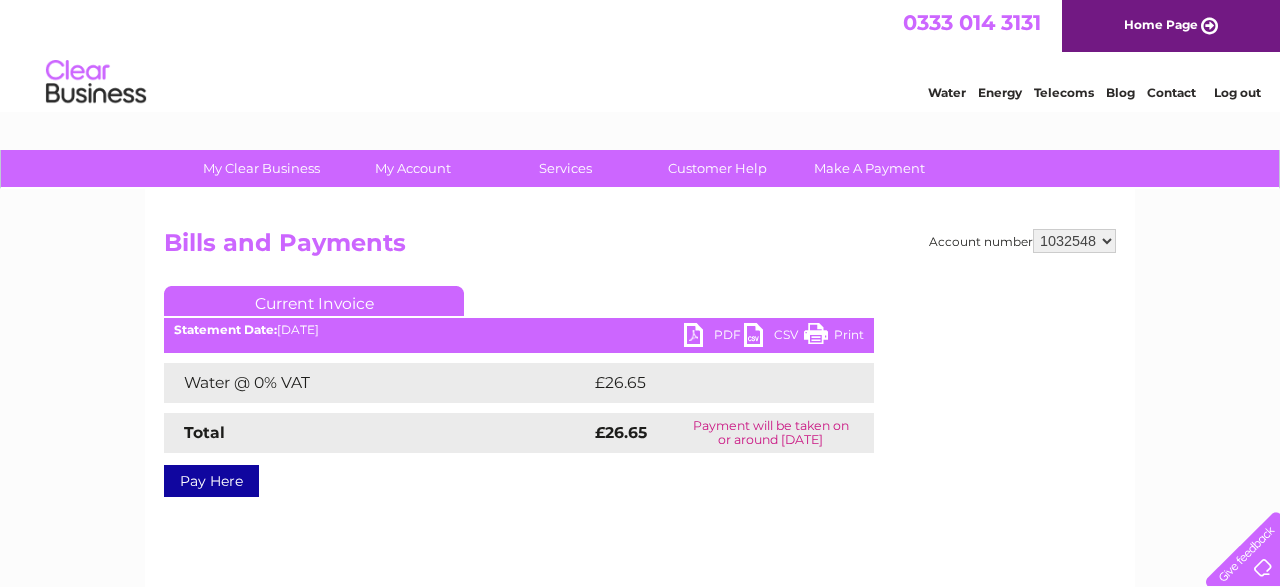 click on "PDF" at bounding box center [714, 337] 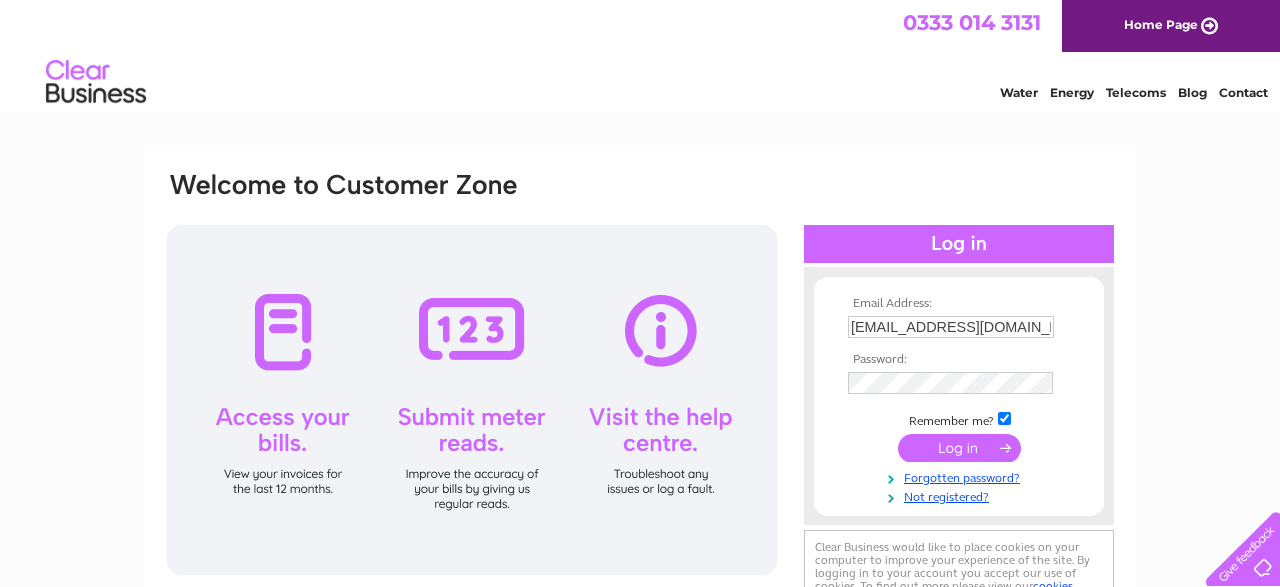 scroll, scrollTop: 0, scrollLeft: 0, axis: both 